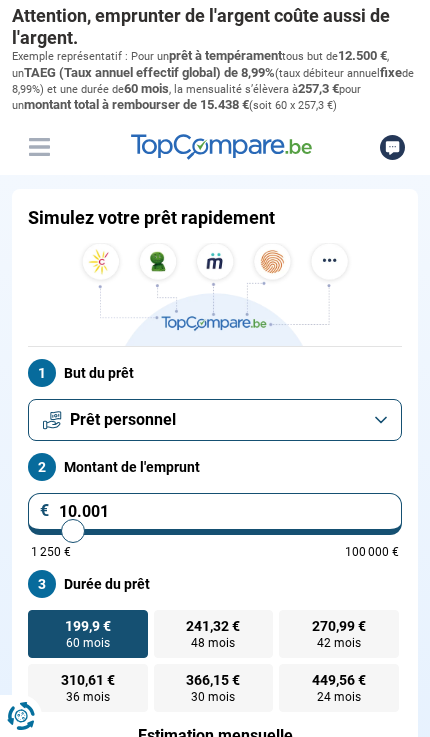 scroll, scrollTop: 0, scrollLeft: 0, axis: both 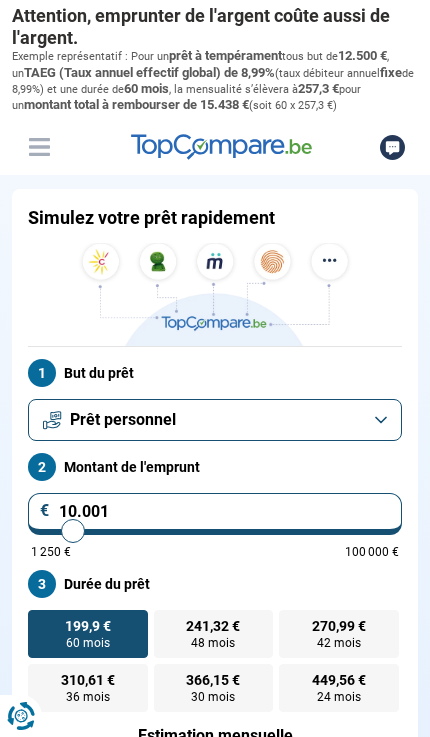 type on "10000" 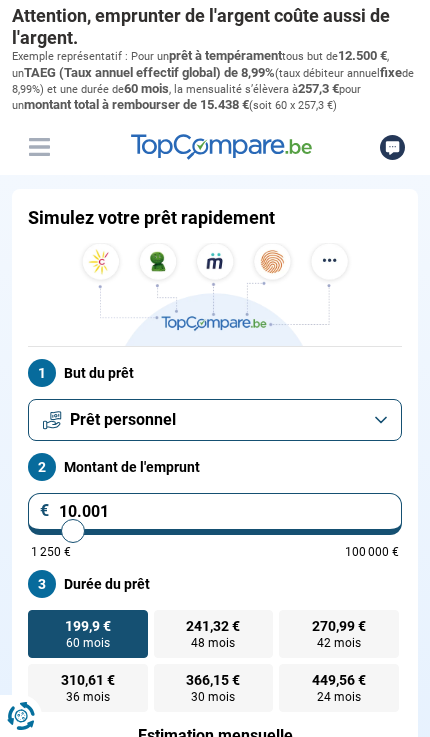 radio on "true" 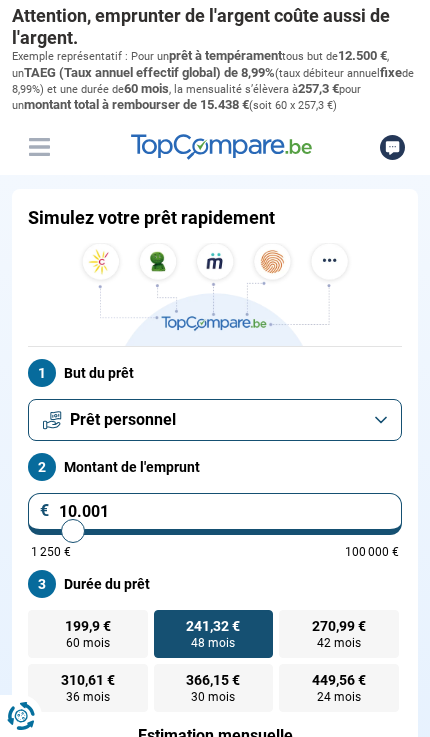 type on "84500" 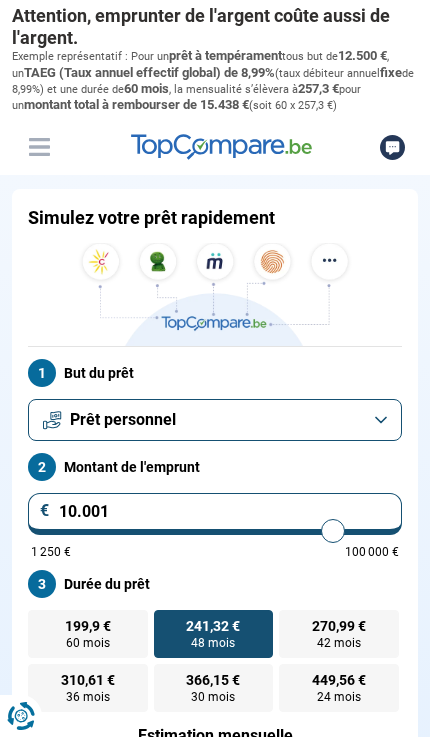 click at bounding box center (215, 531) 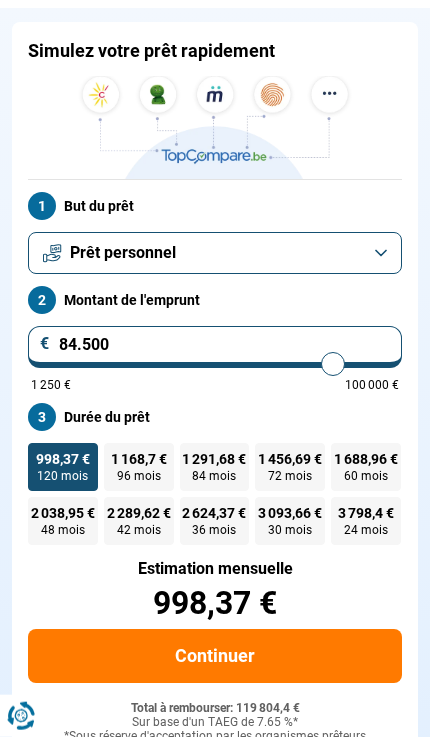 scroll, scrollTop: 168, scrollLeft: 0, axis: vertical 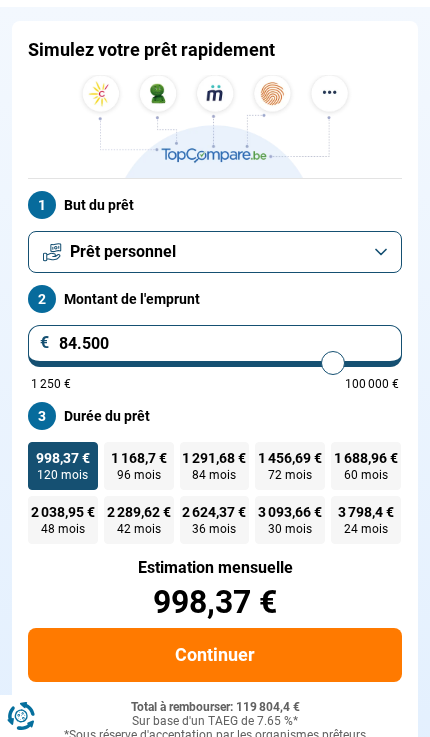 click on "84.500" at bounding box center [215, 346] 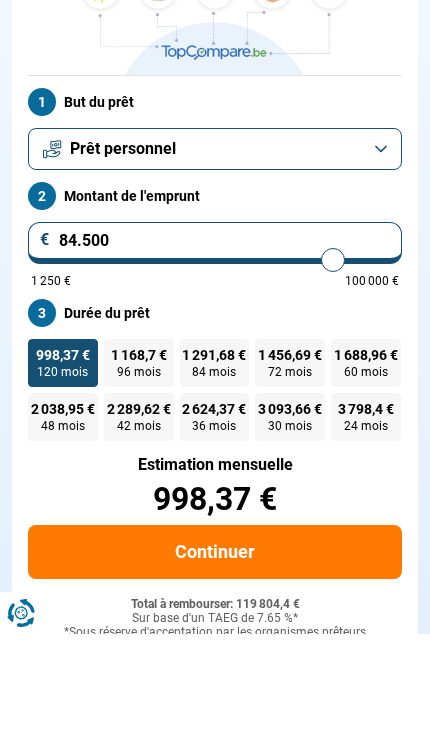 type on "8.450" 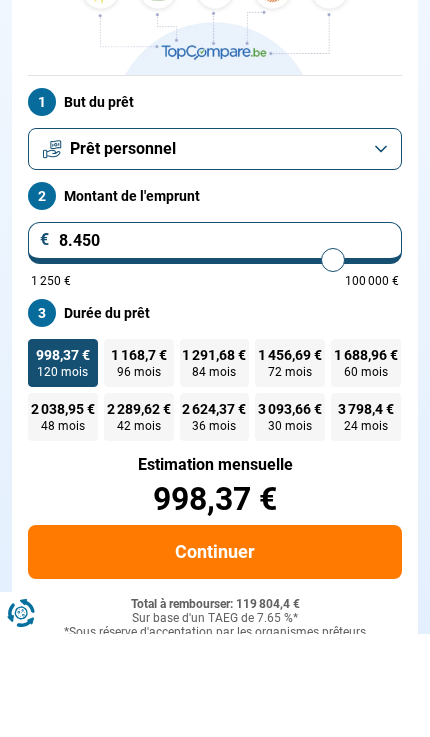 type on "8500" 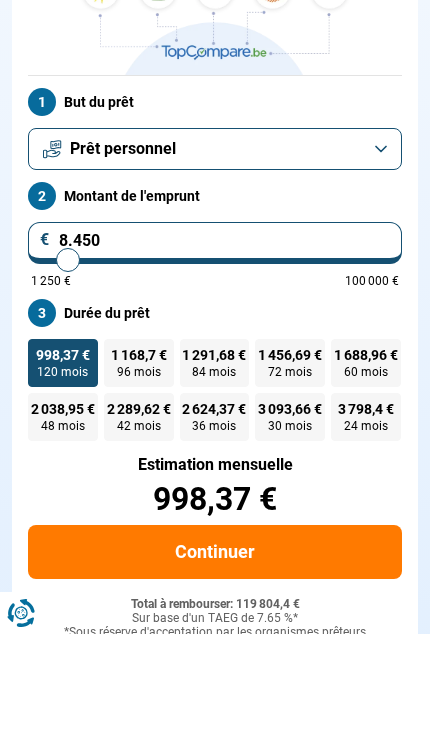 type on "845" 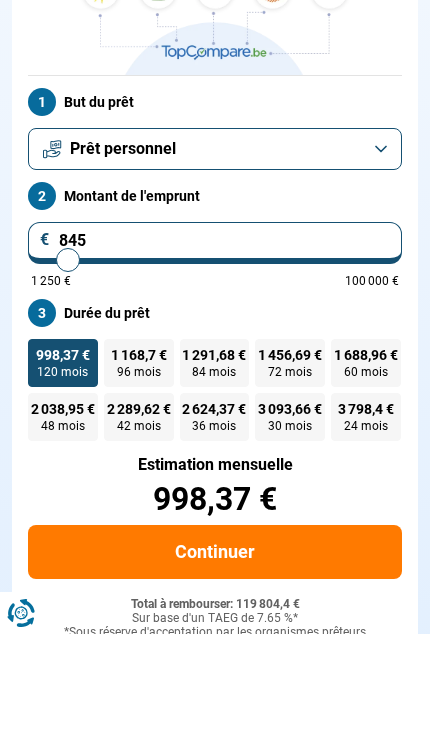 type on "1250" 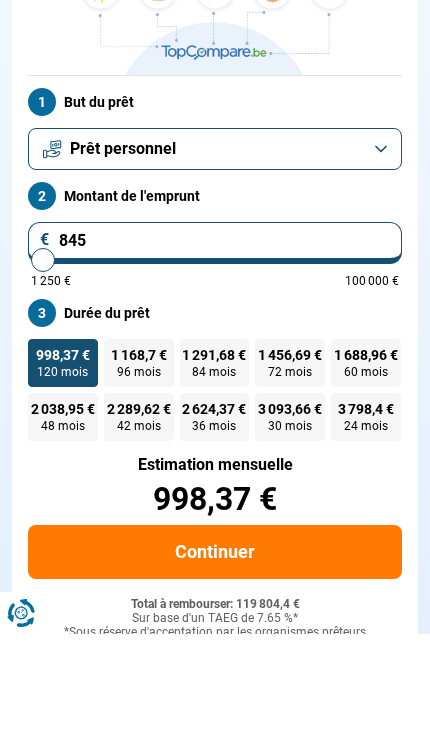 type on "84" 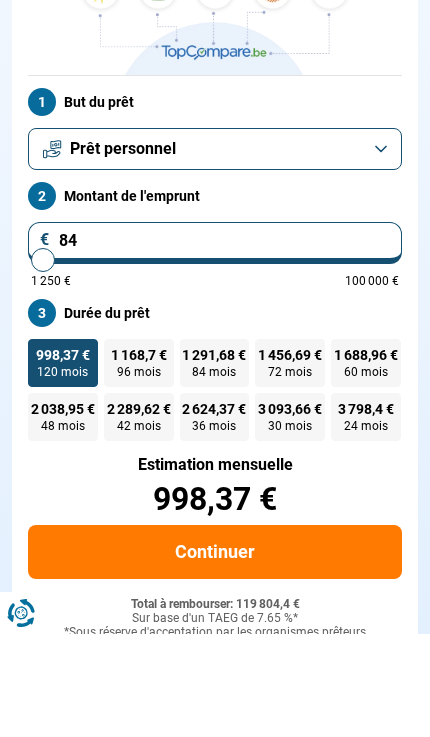 type on "8" 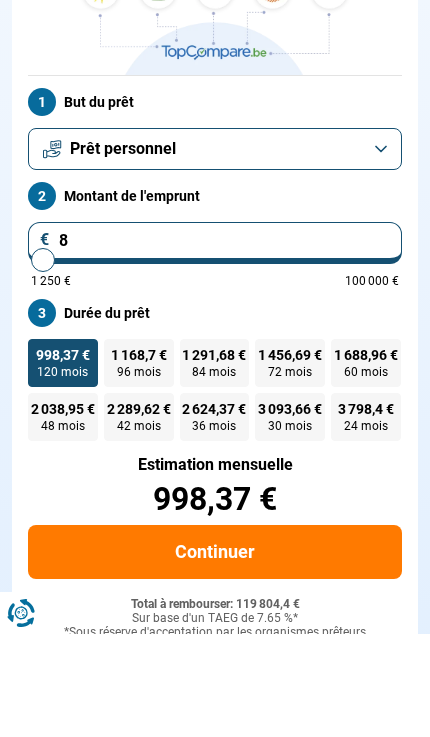 type on "1250" 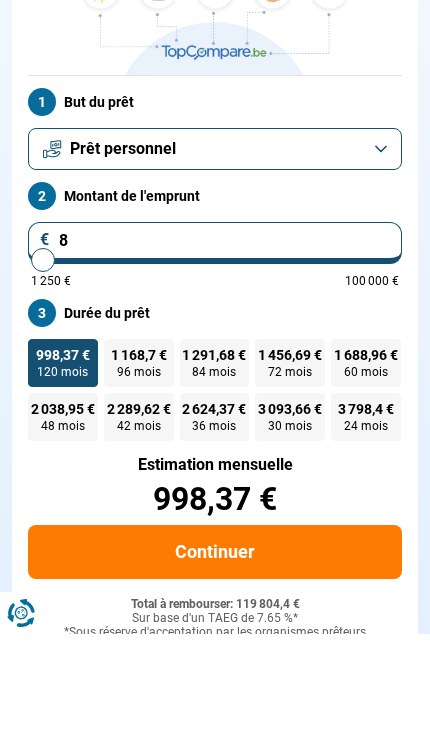 type on "0" 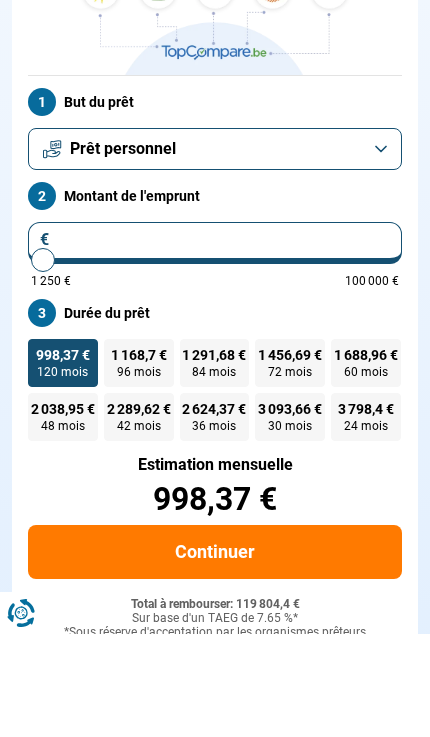 type on "1" 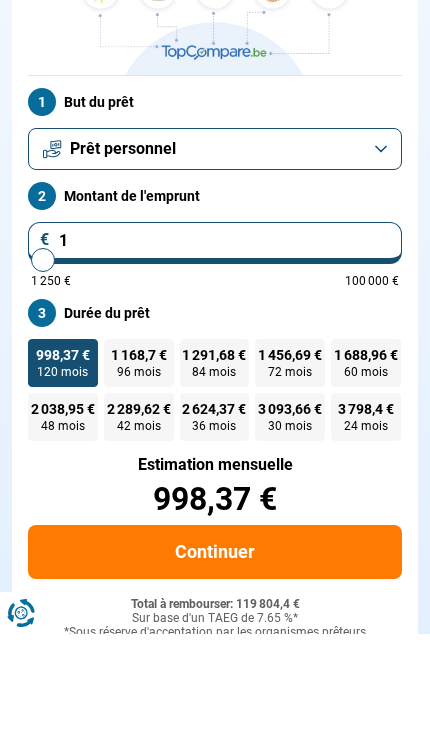 type on "15" 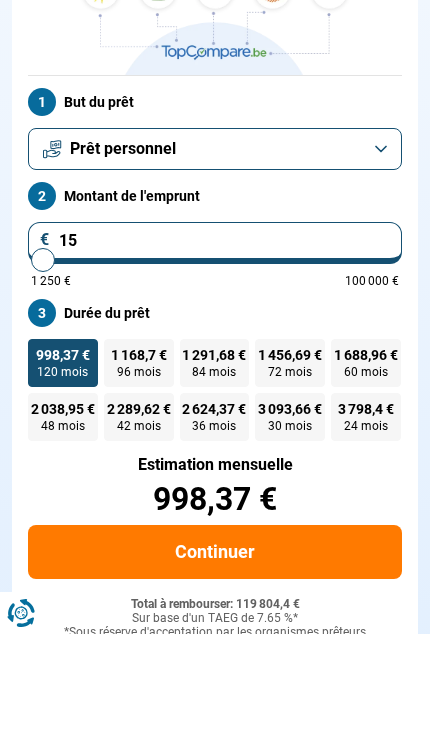 type on "1250" 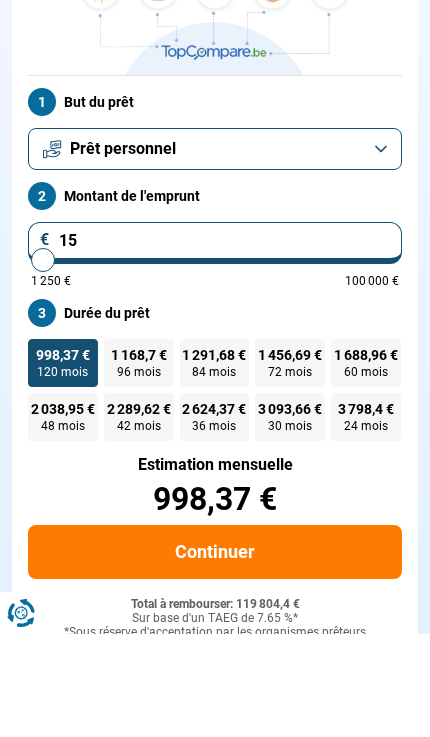 type on "150" 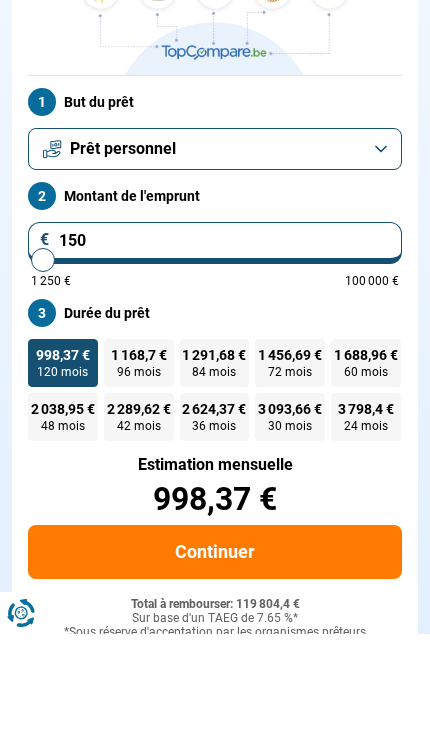 type on "1.500" 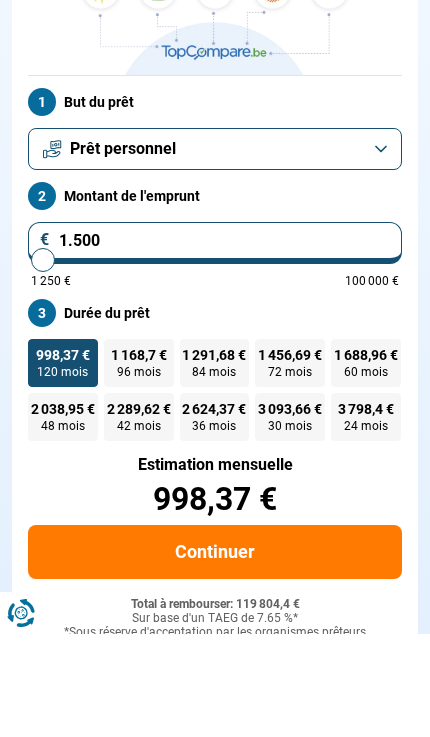 type on "1500" 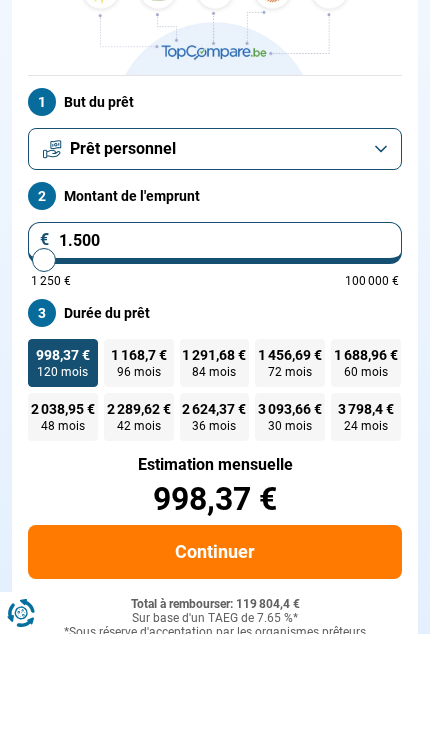 type on "15.000" 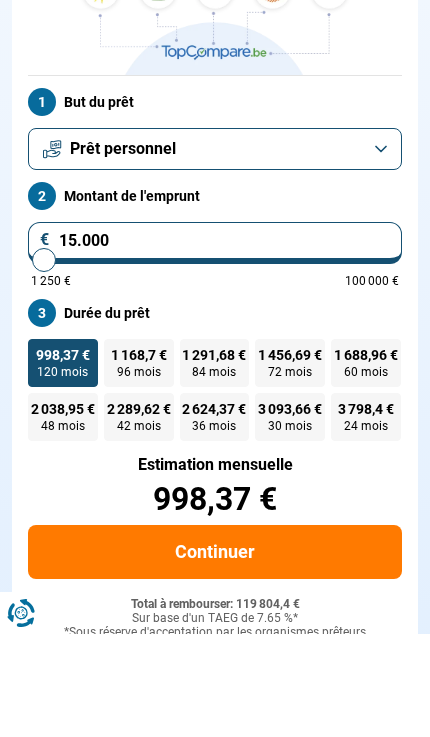 type on "15000" 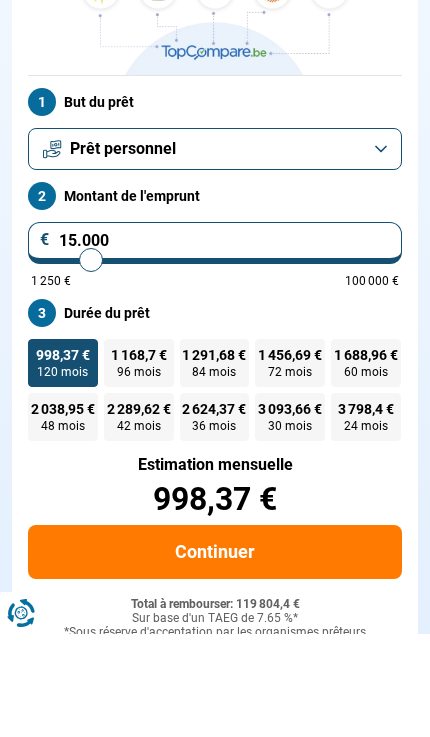 radio on "true" 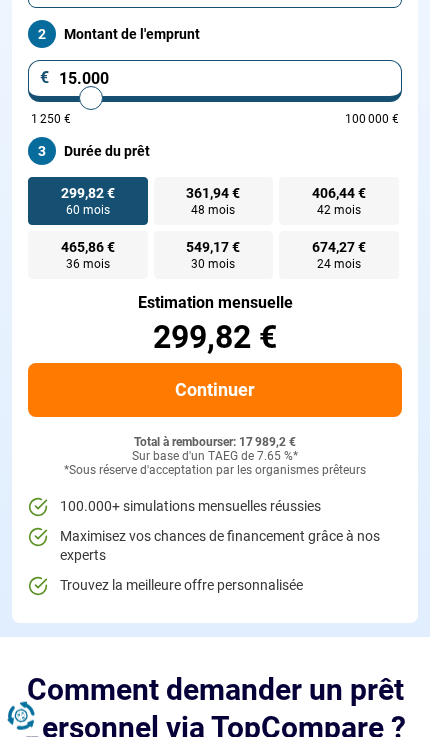 scroll, scrollTop: 516, scrollLeft: 0, axis: vertical 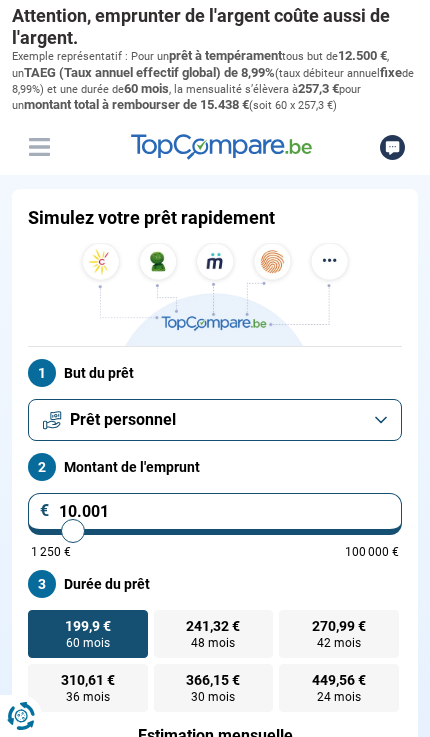 click on "10.001" at bounding box center [215, 514] 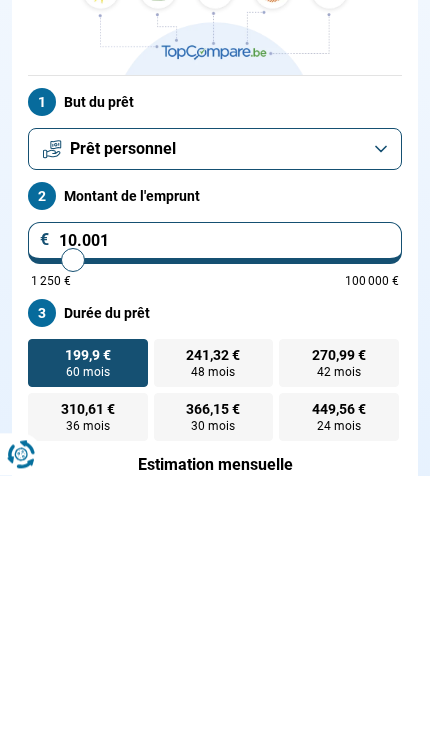 type on "1.000" 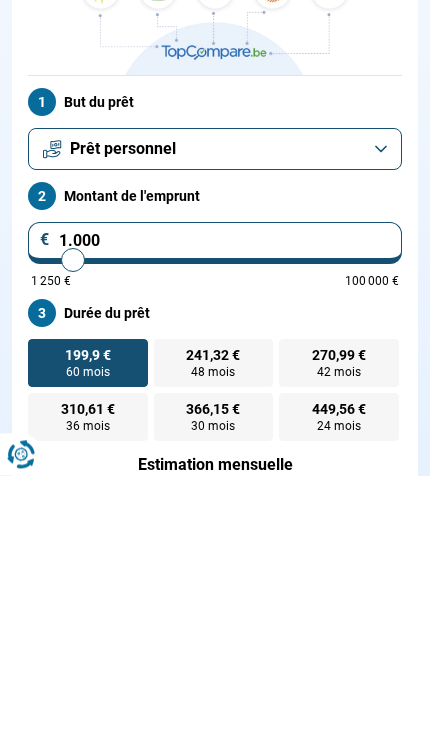type on "1250" 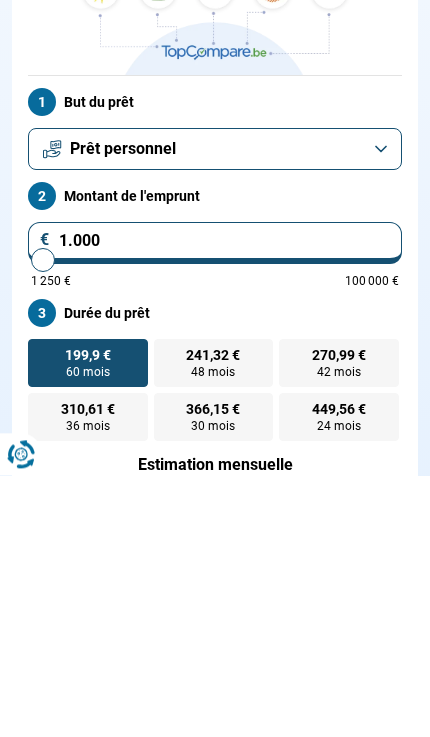 type on "100" 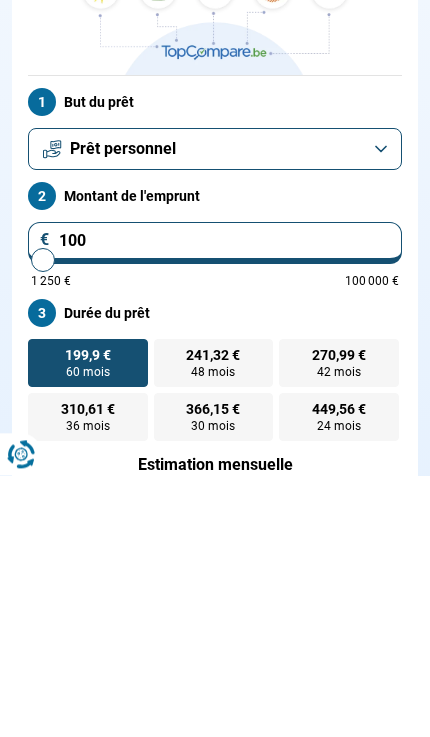 type on "10" 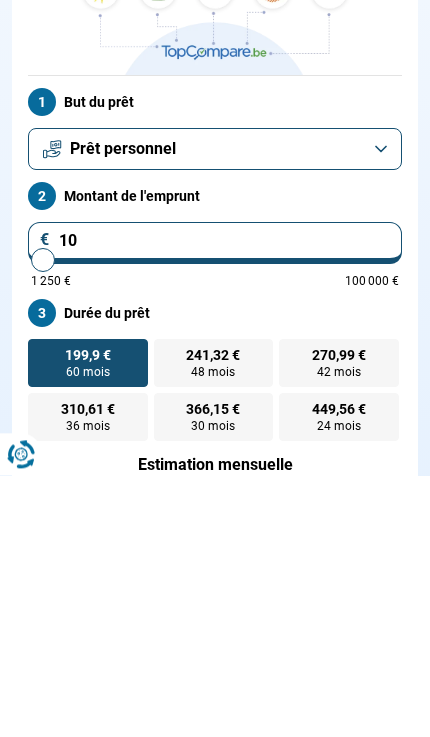 type on "1250" 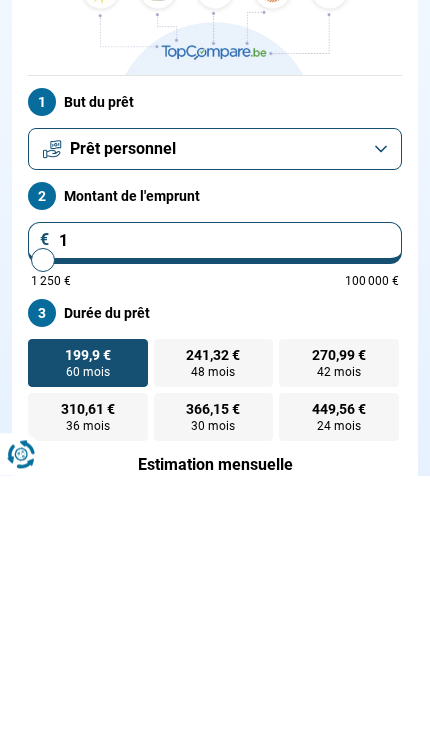 type on "1250" 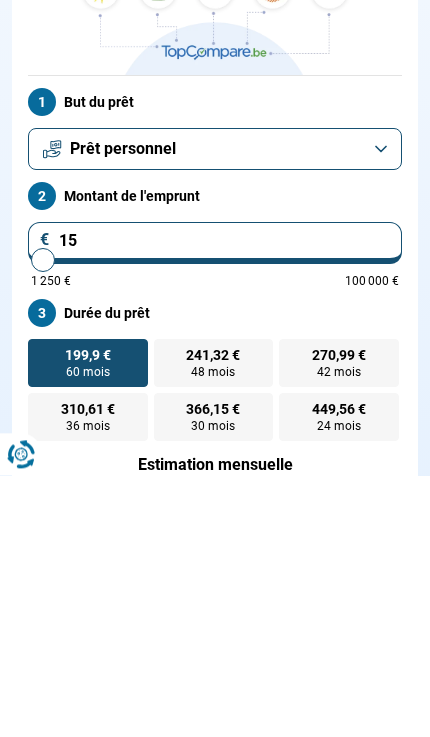 type on "1250" 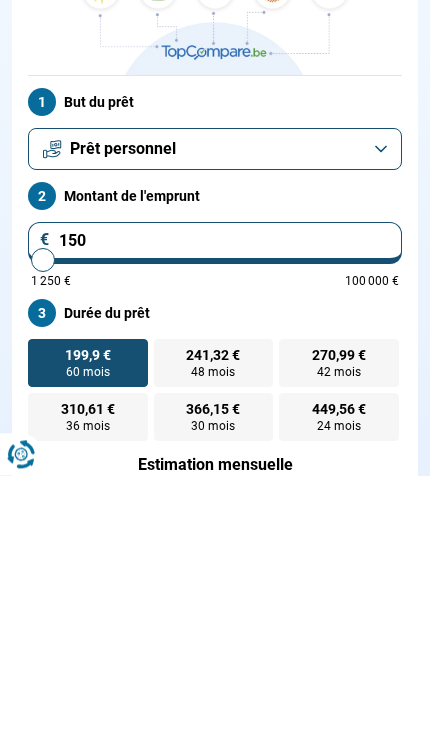type on "1.500" 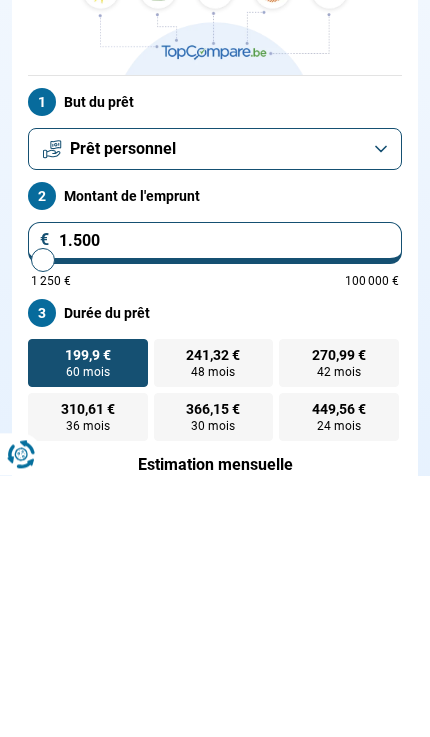 type on "1500" 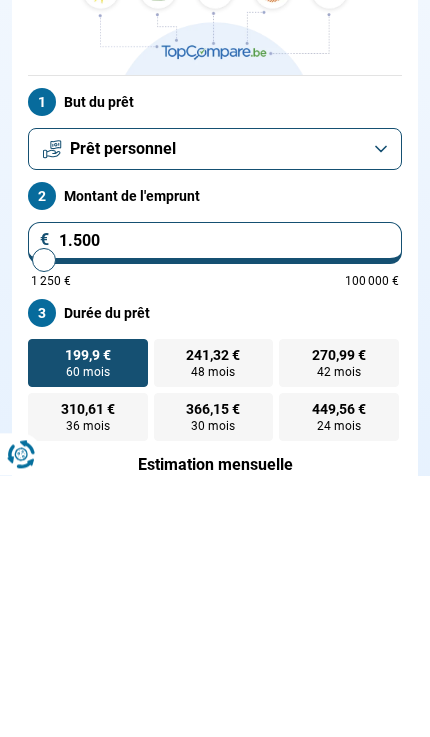 type on "15.000" 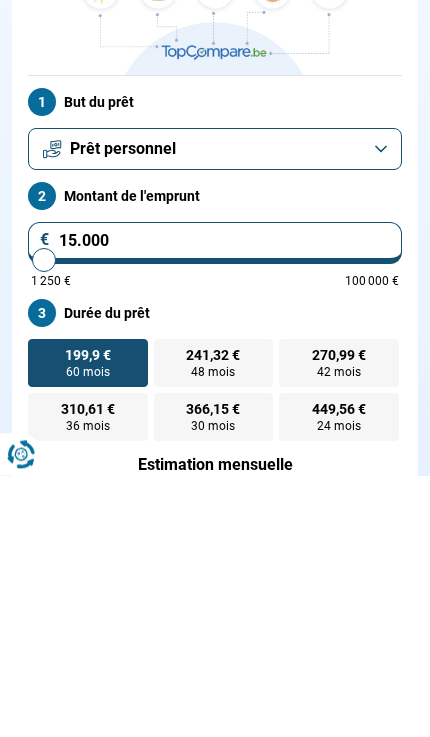 type on "15000" 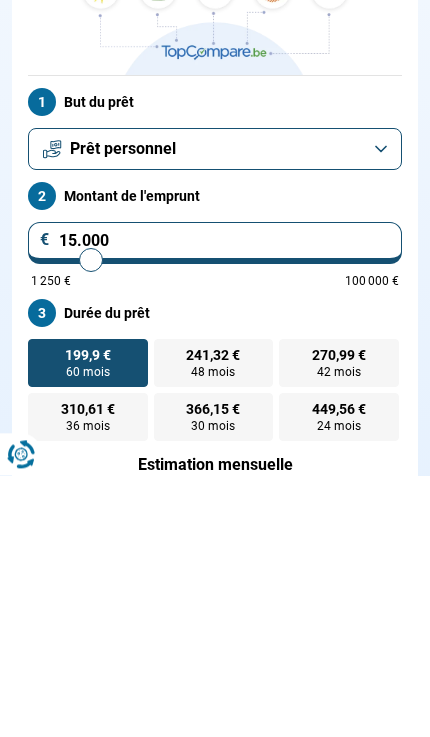 click on "Estimation mensuelle 199,9 €" at bounding box center [215, 748] 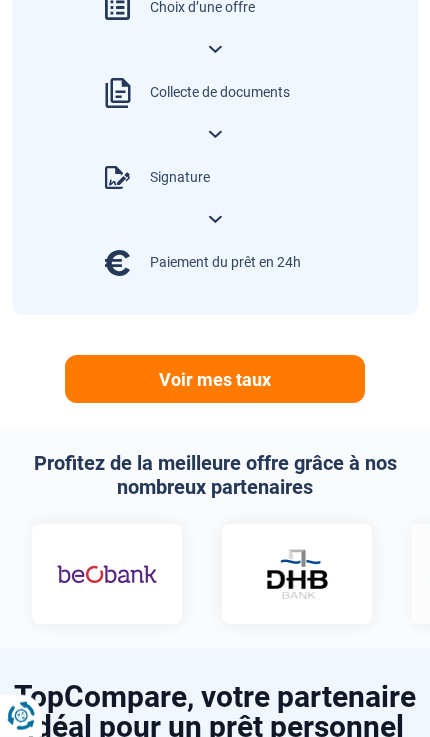 scroll, scrollTop: 1451, scrollLeft: 0, axis: vertical 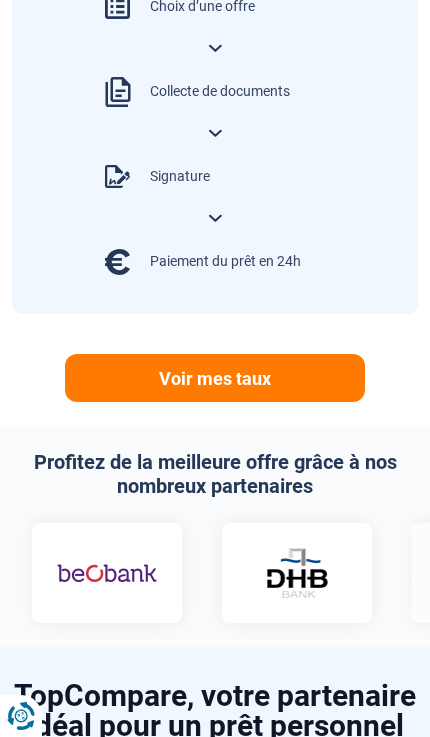 click on "Voir mes taux" at bounding box center (215, 378) 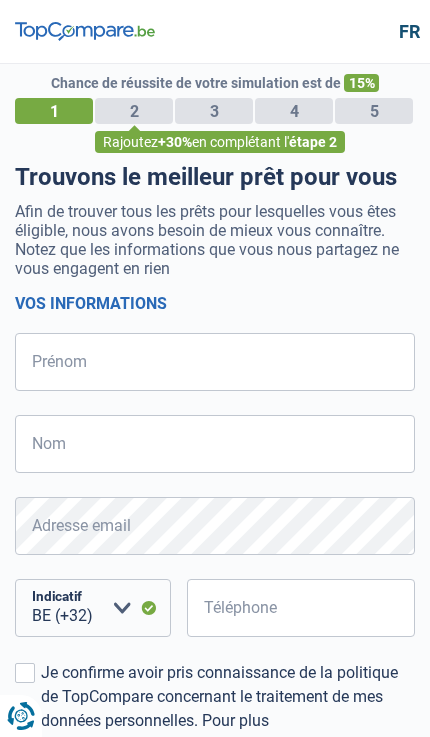select on "32" 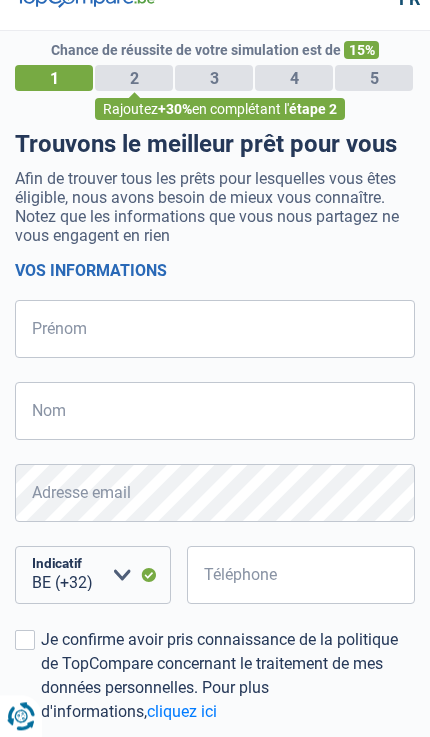 scroll, scrollTop: 0, scrollLeft: 0, axis: both 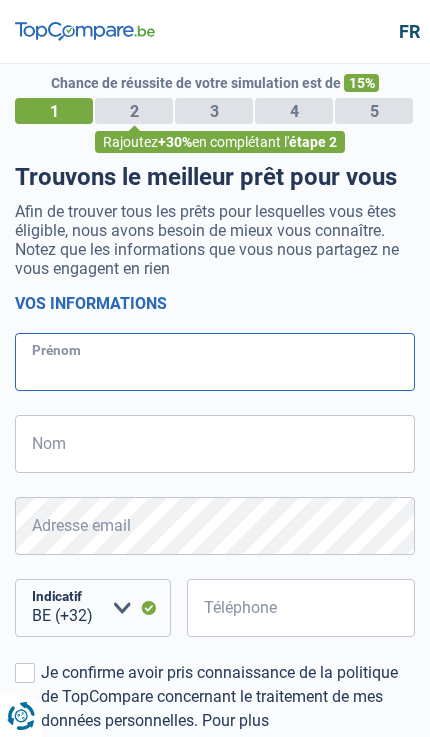 click on "Prénom" at bounding box center [215, 362] 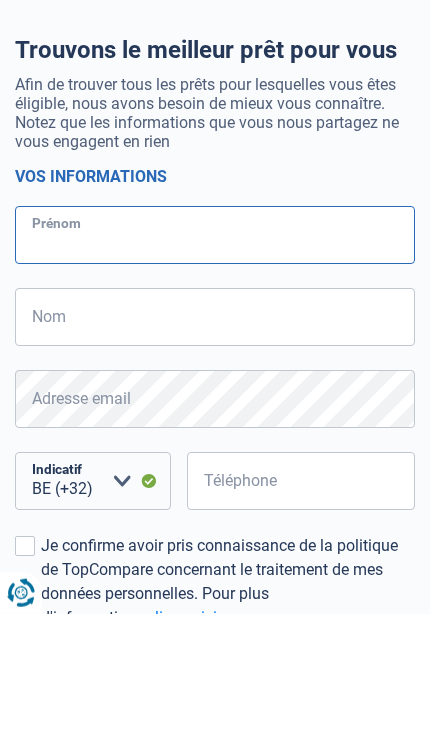 type on "Sohret" 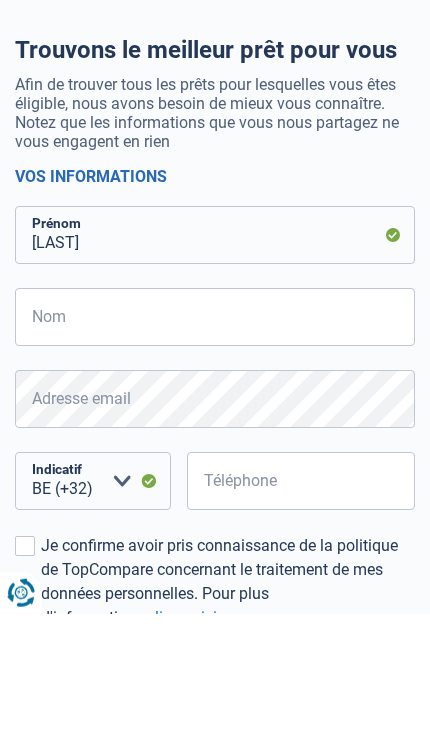 scroll, scrollTop: 123, scrollLeft: 0, axis: vertical 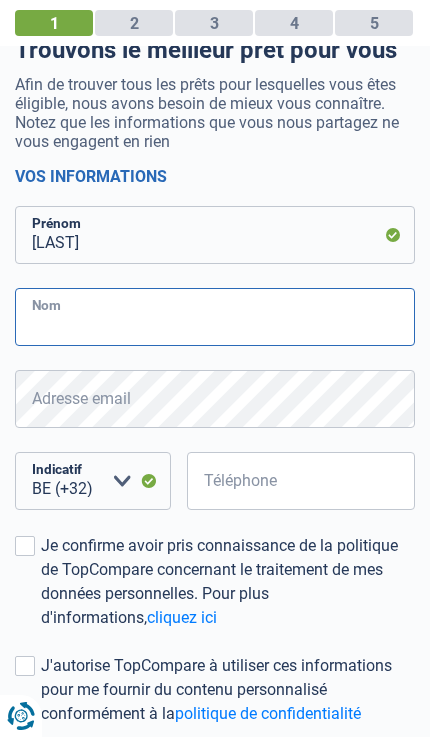 click on "Nom" at bounding box center (215, 317) 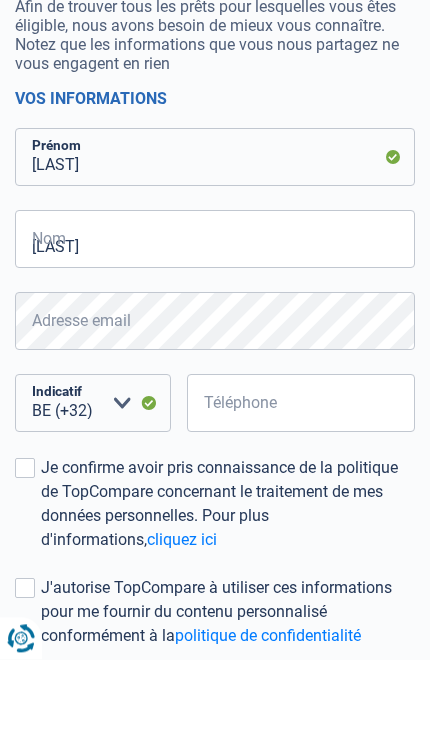 type on "Erenoglu" 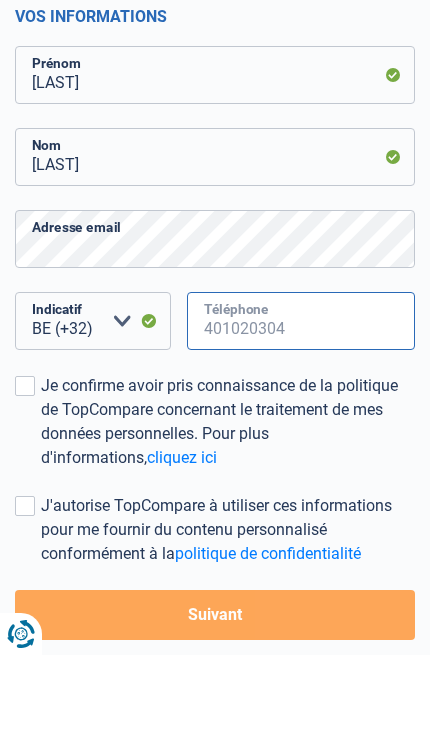 click on "Téléphone" at bounding box center (301, 403) 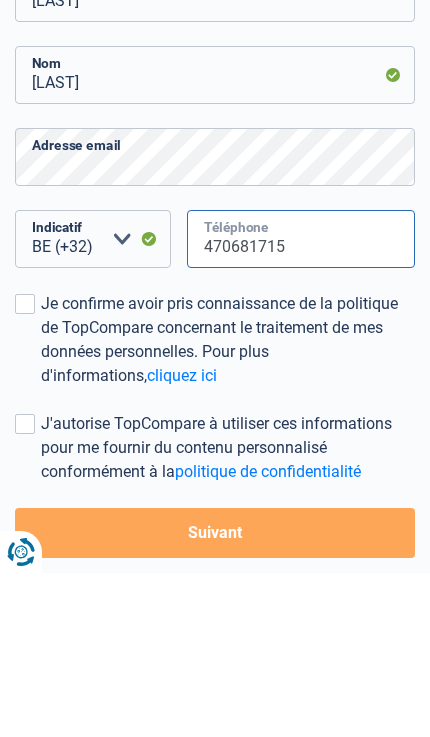 type on "470681715" 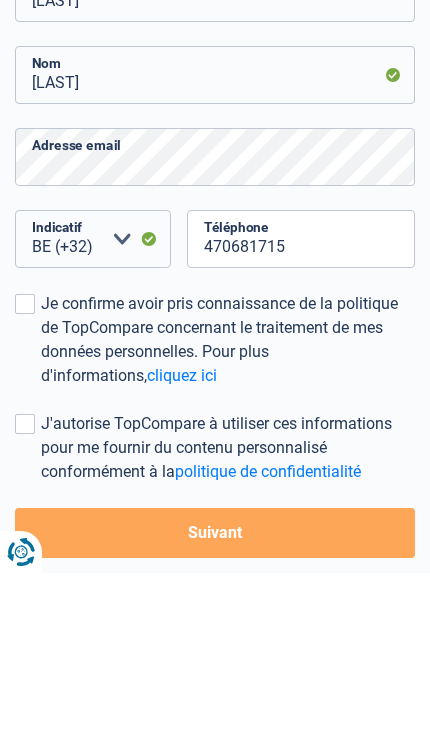 scroll, scrollTop: 365, scrollLeft: 0, axis: vertical 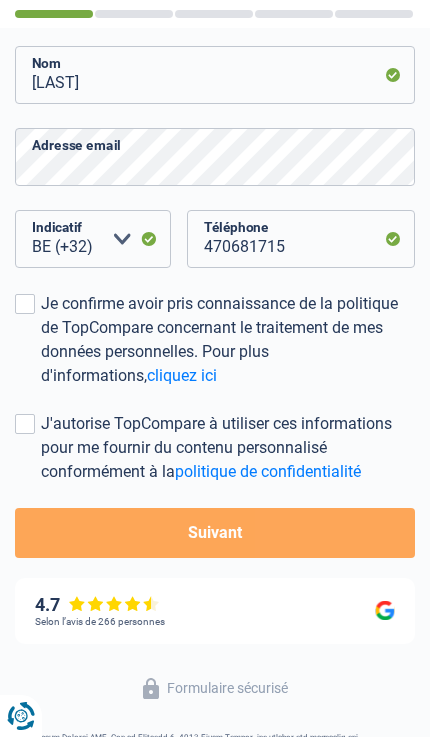 click on "Je confirme avoir pris connaissance de la politique de TopCompare concernant le traitement de mes données personnelles. Pour plus d'informations,  cliquez ici" at bounding box center [215, 340] 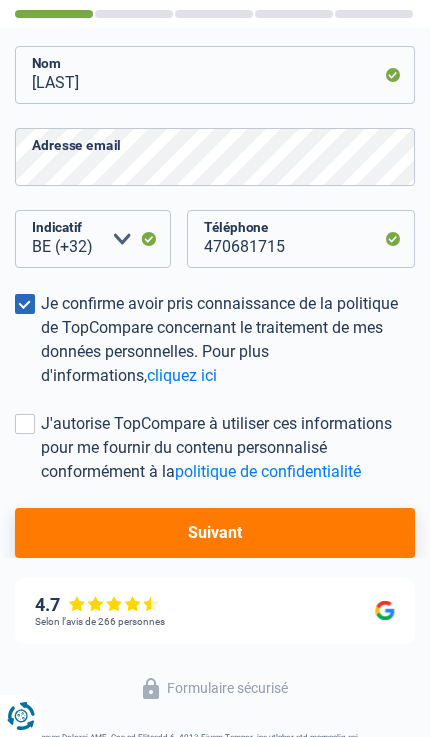 click at bounding box center (25, 424) 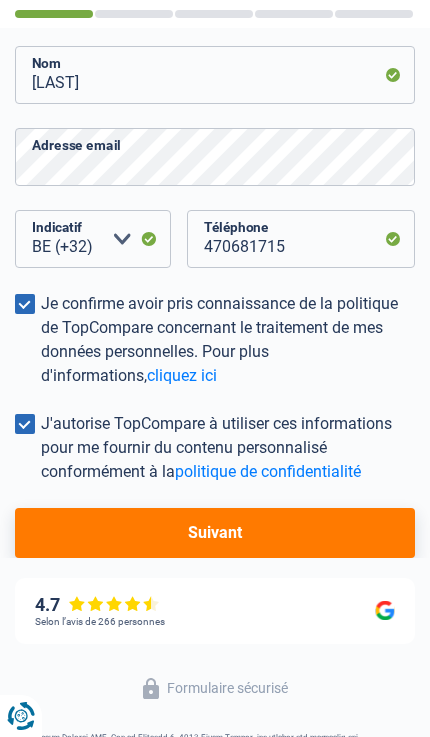 click on "J'autorise TopCompare à utiliser ces informations pour me fournir du contenu personnalisé conformément à la  politique de confidentialité" at bounding box center [215, 448] 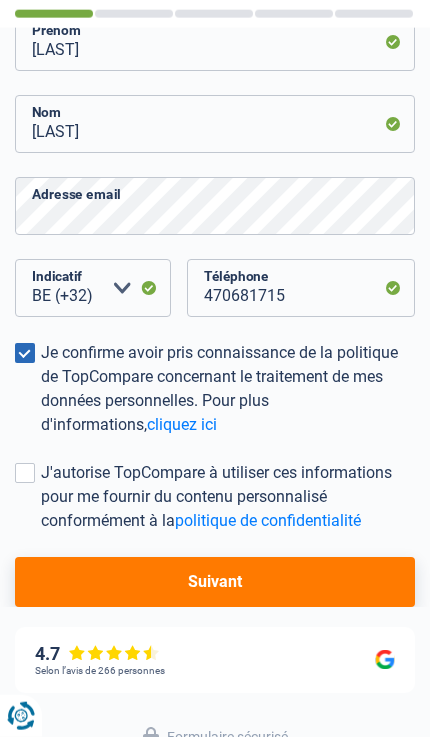 scroll, scrollTop: 317, scrollLeft: 0, axis: vertical 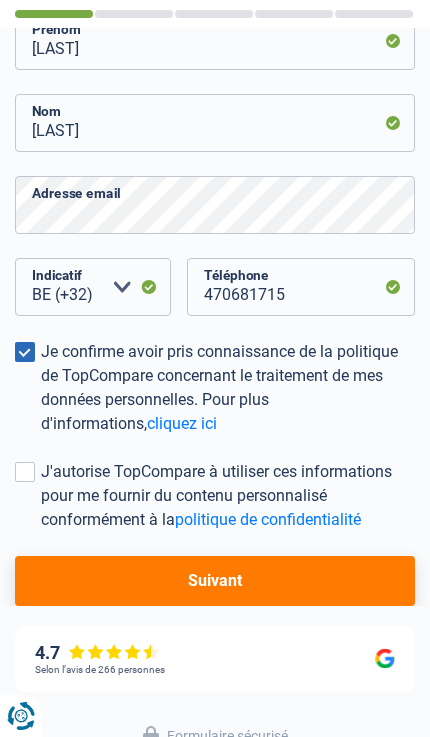 click on "Suivant" at bounding box center [215, 581] 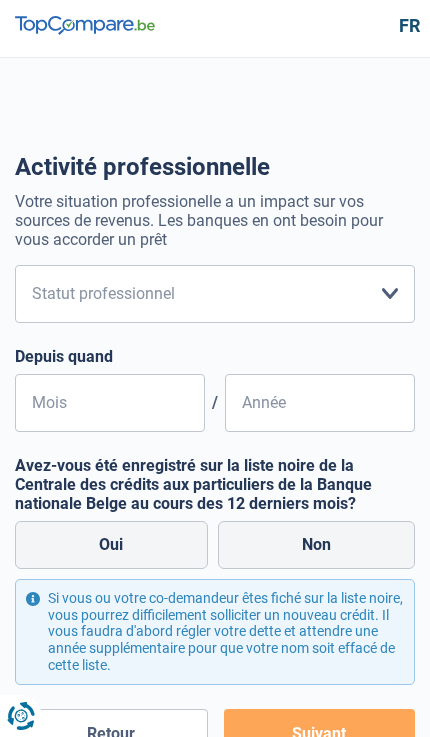 scroll, scrollTop: 0, scrollLeft: 0, axis: both 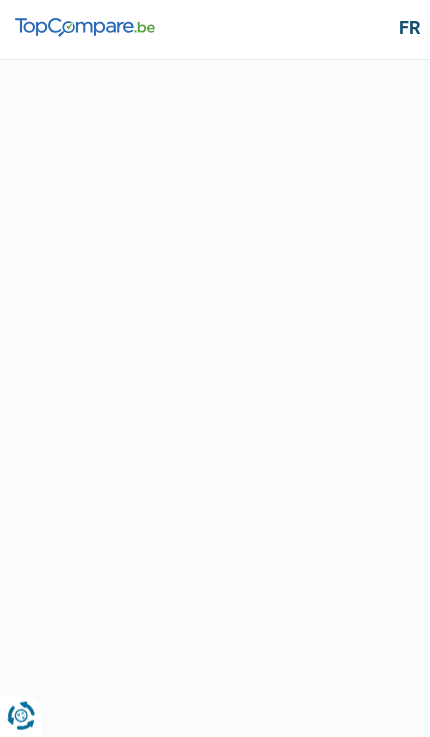 select on "32" 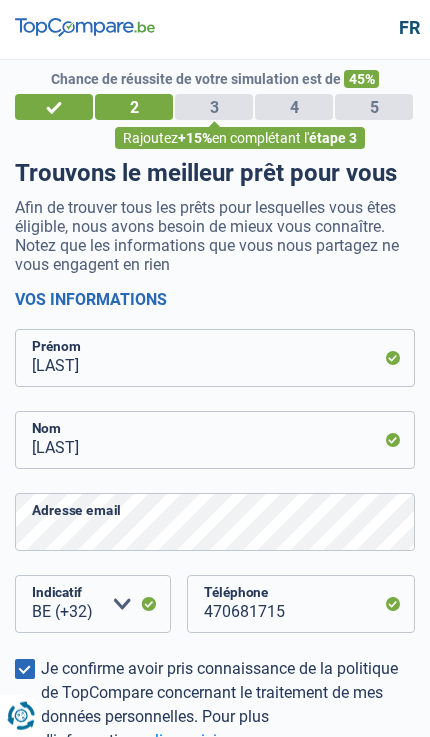 scroll, scrollTop: 0, scrollLeft: 0, axis: both 